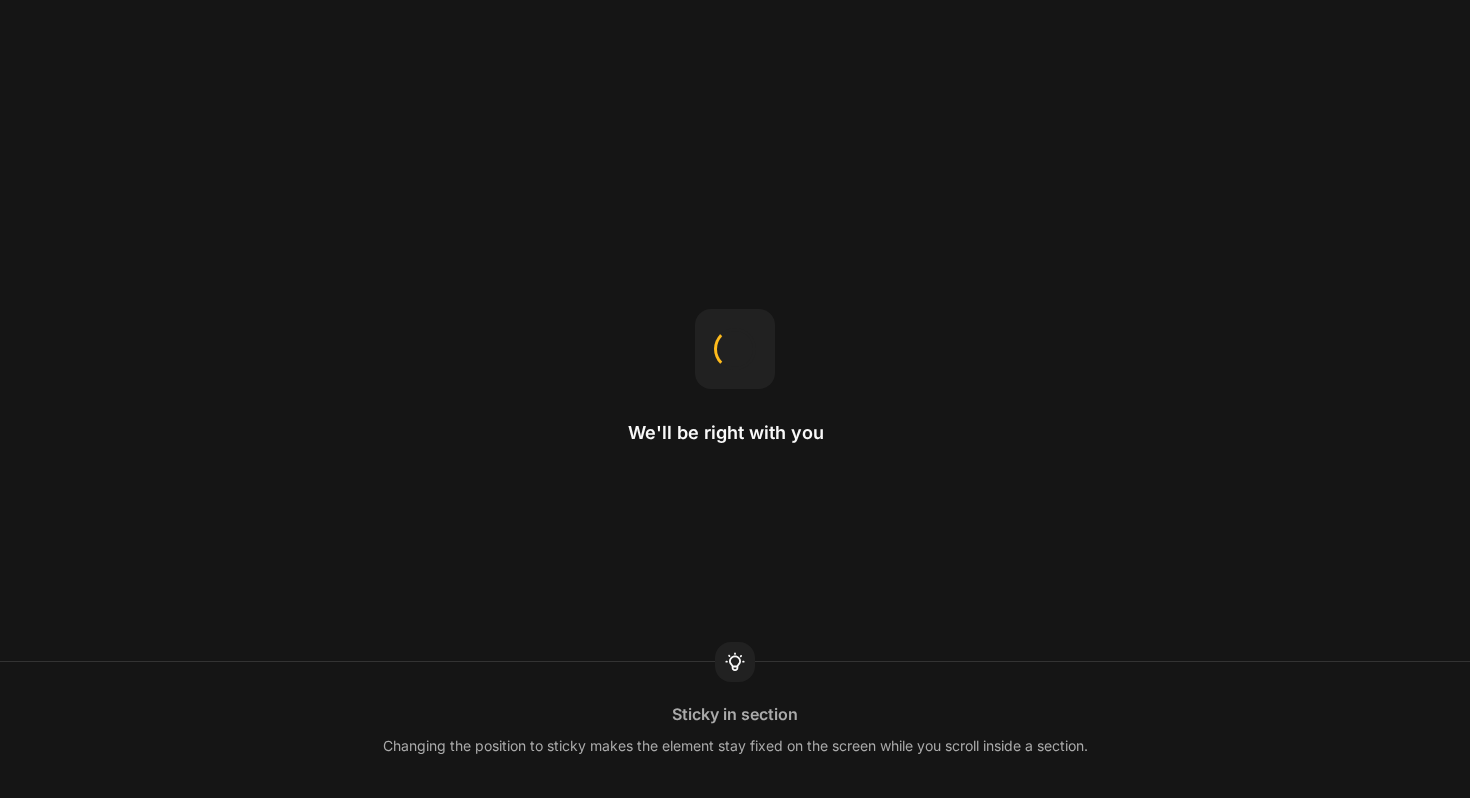 scroll, scrollTop: 0, scrollLeft: 0, axis: both 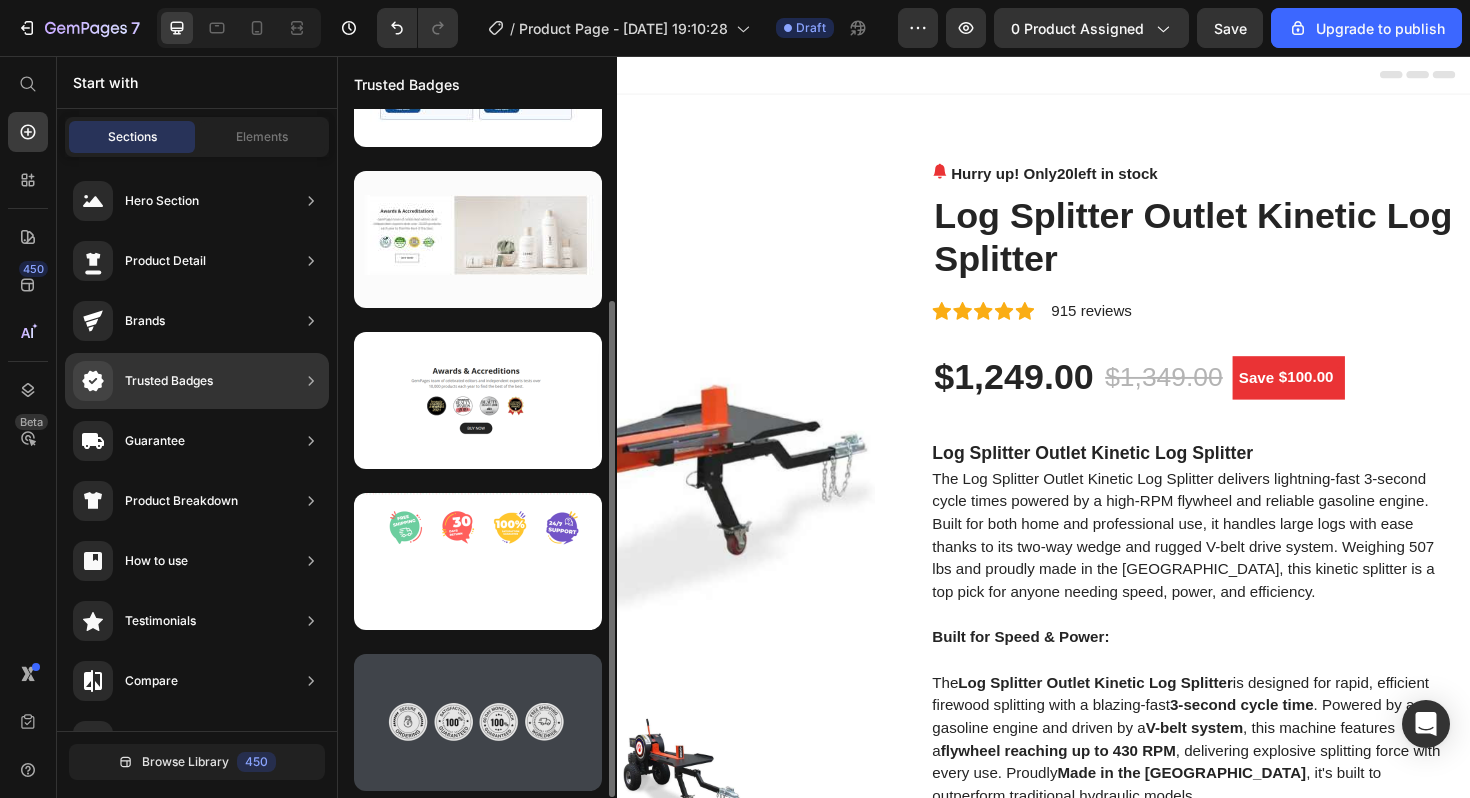 click at bounding box center [478, 722] 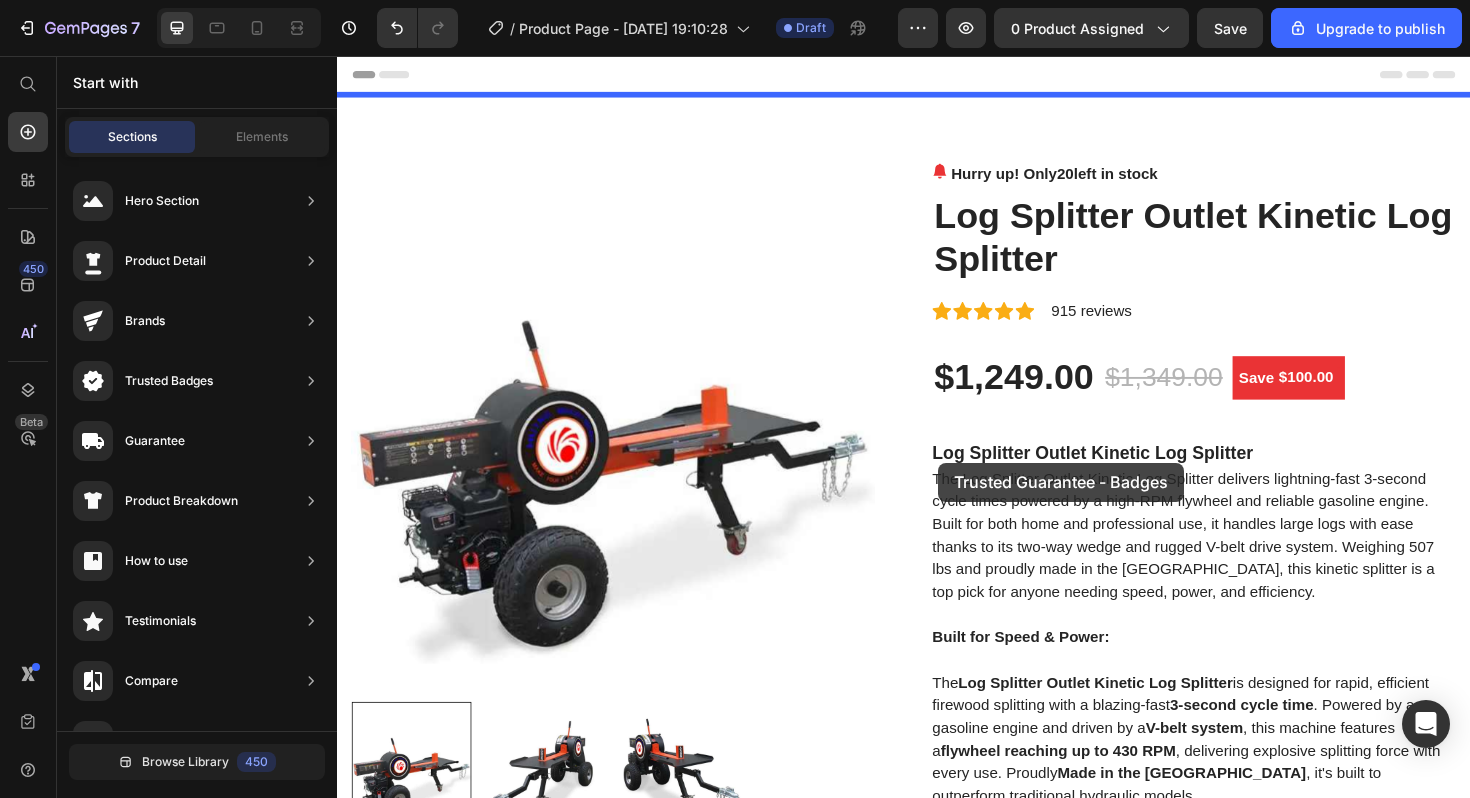 drag, startPoint x: 797, startPoint y: 773, endPoint x: 1003, endPoint y: 421, distance: 407.84802 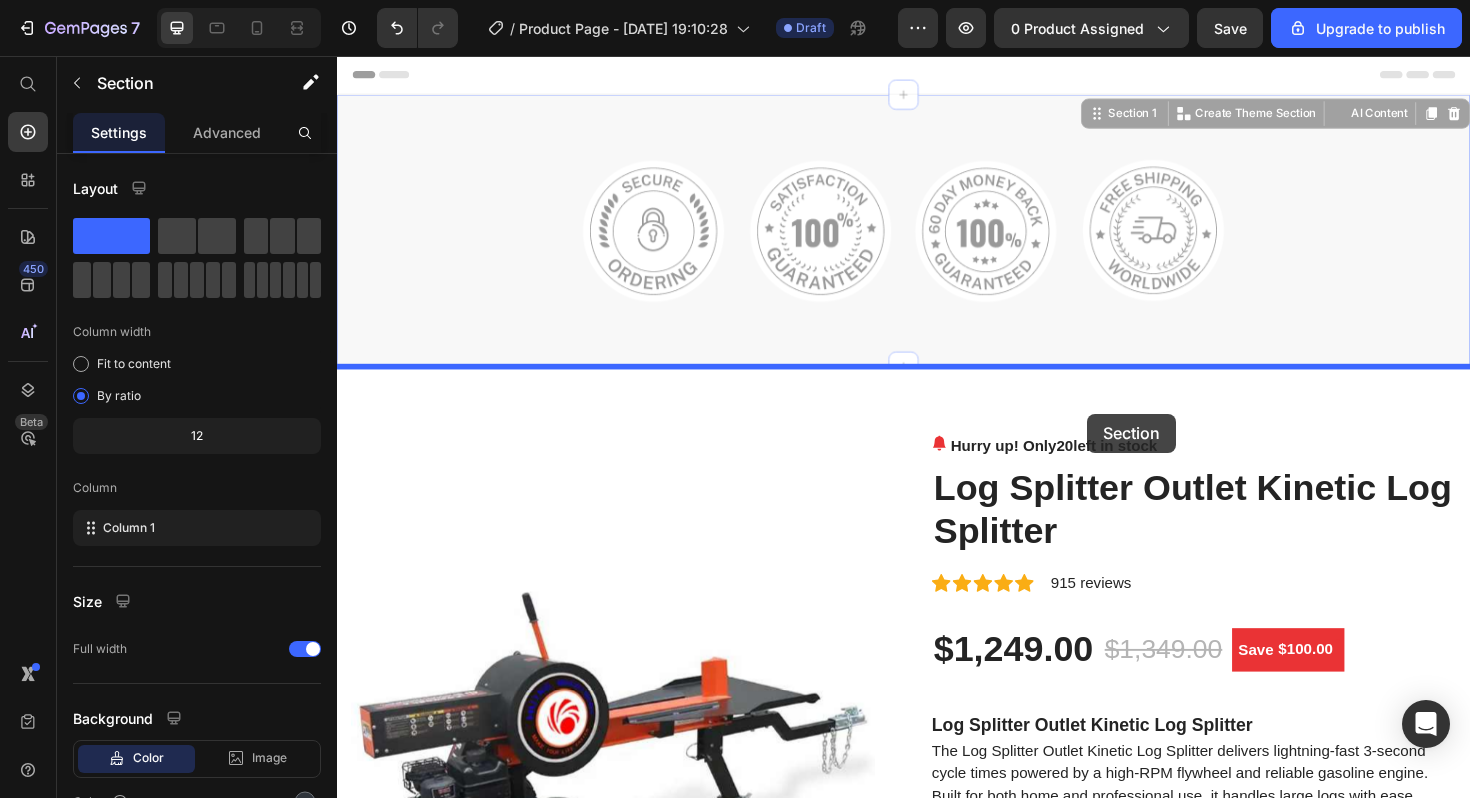 drag, startPoint x: 884, startPoint y: 353, endPoint x: 1131, endPoint y: 435, distance: 260.25565 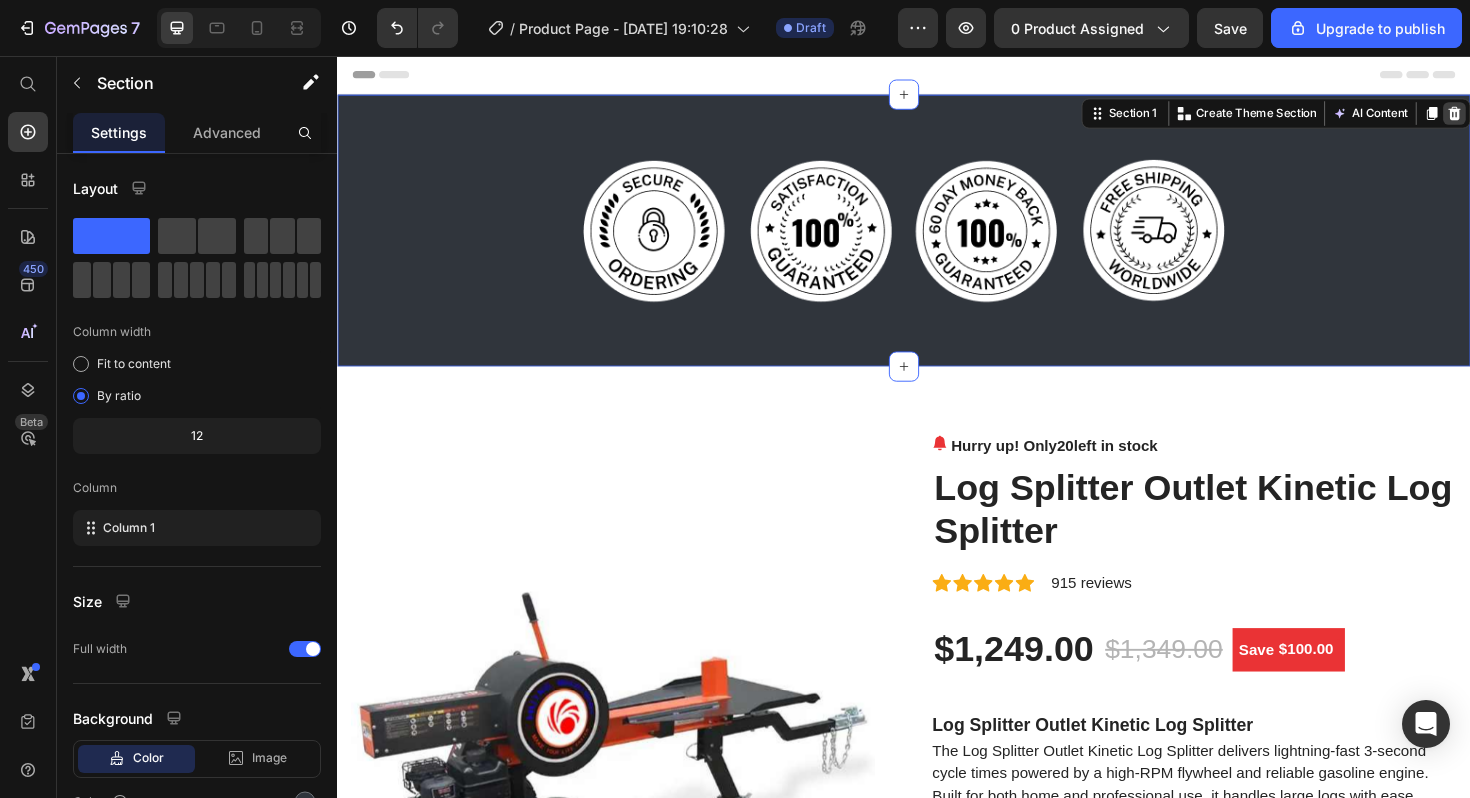 click 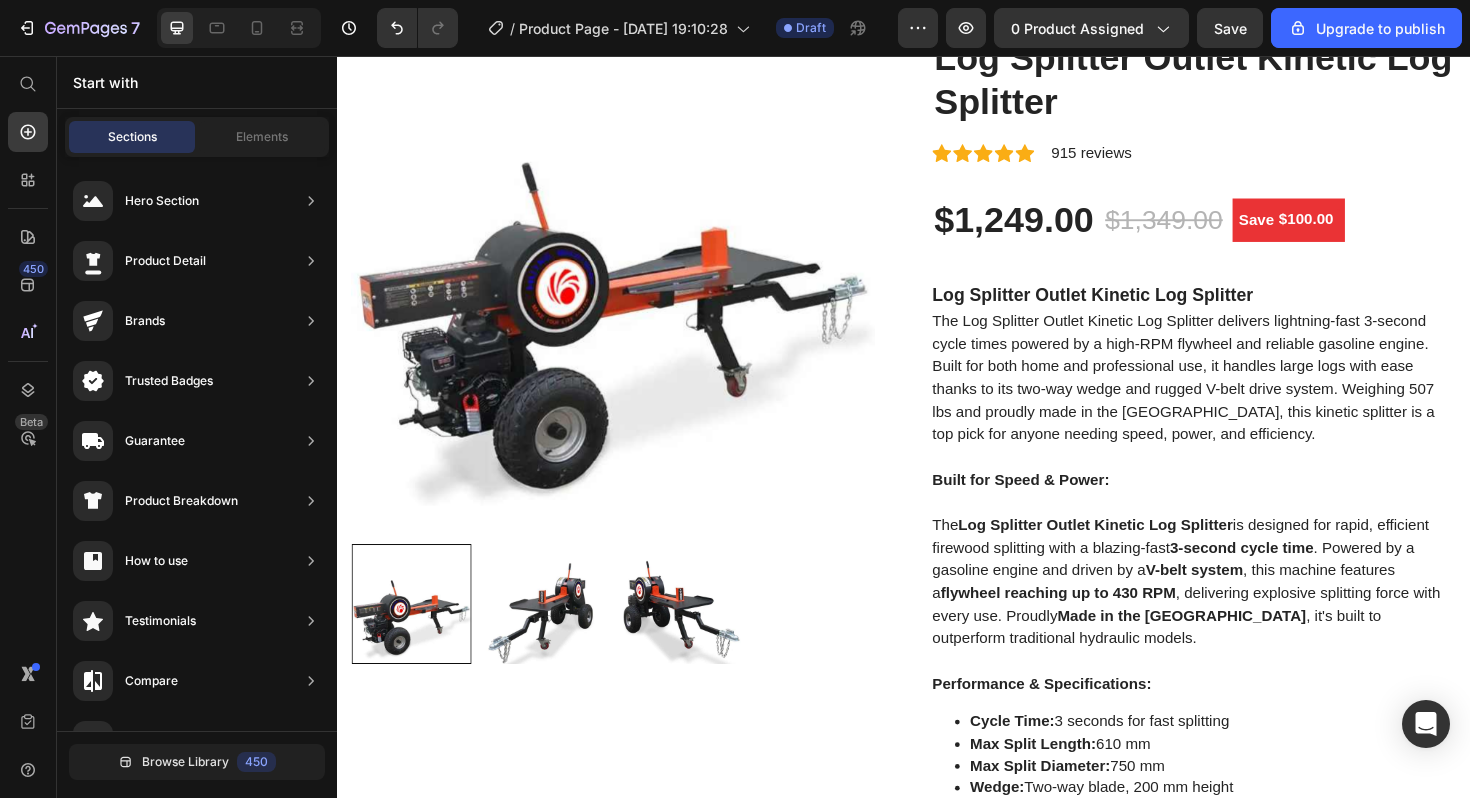 scroll, scrollTop: 0, scrollLeft: 0, axis: both 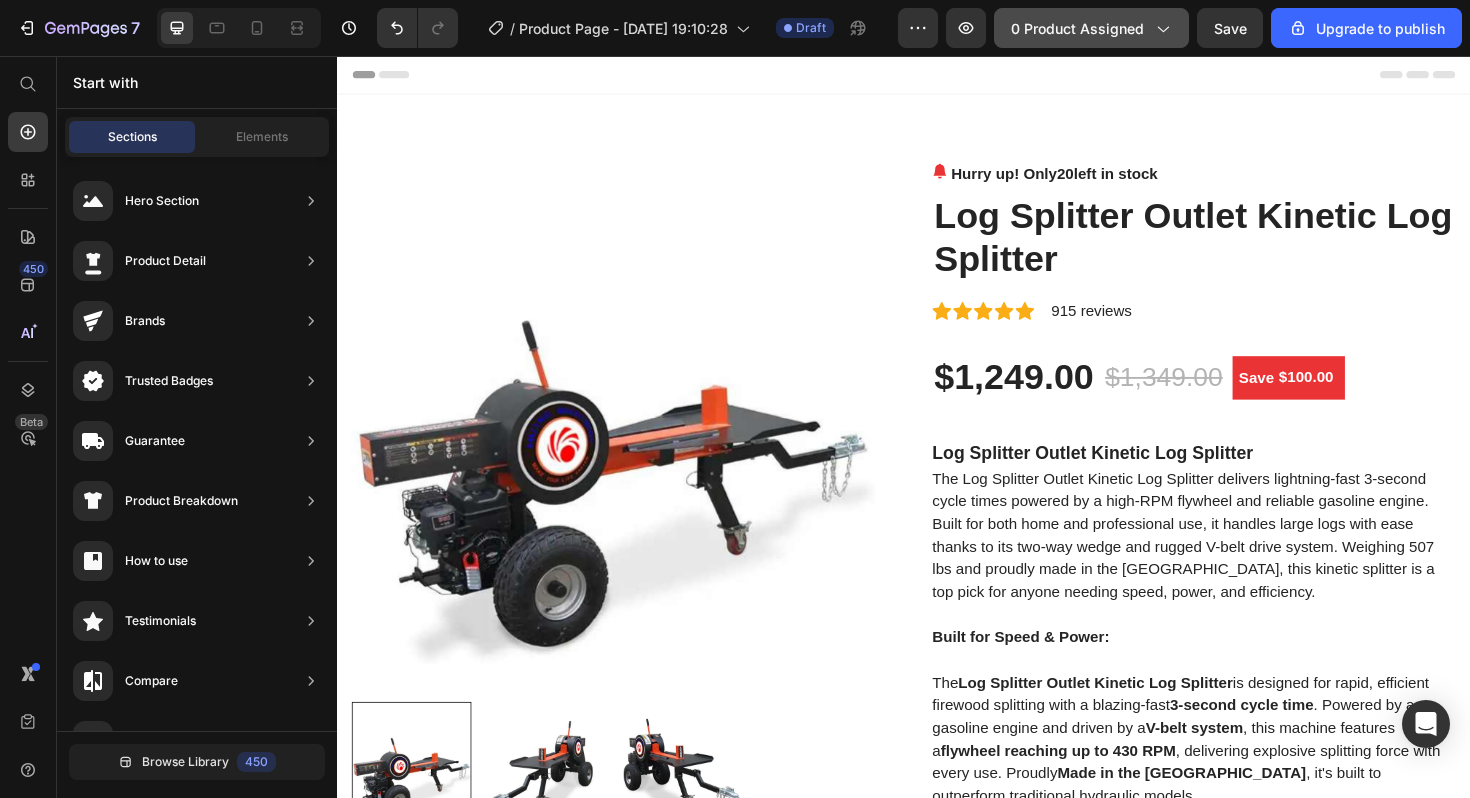 click on "0 product assigned" at bounding box center [1091, 28] 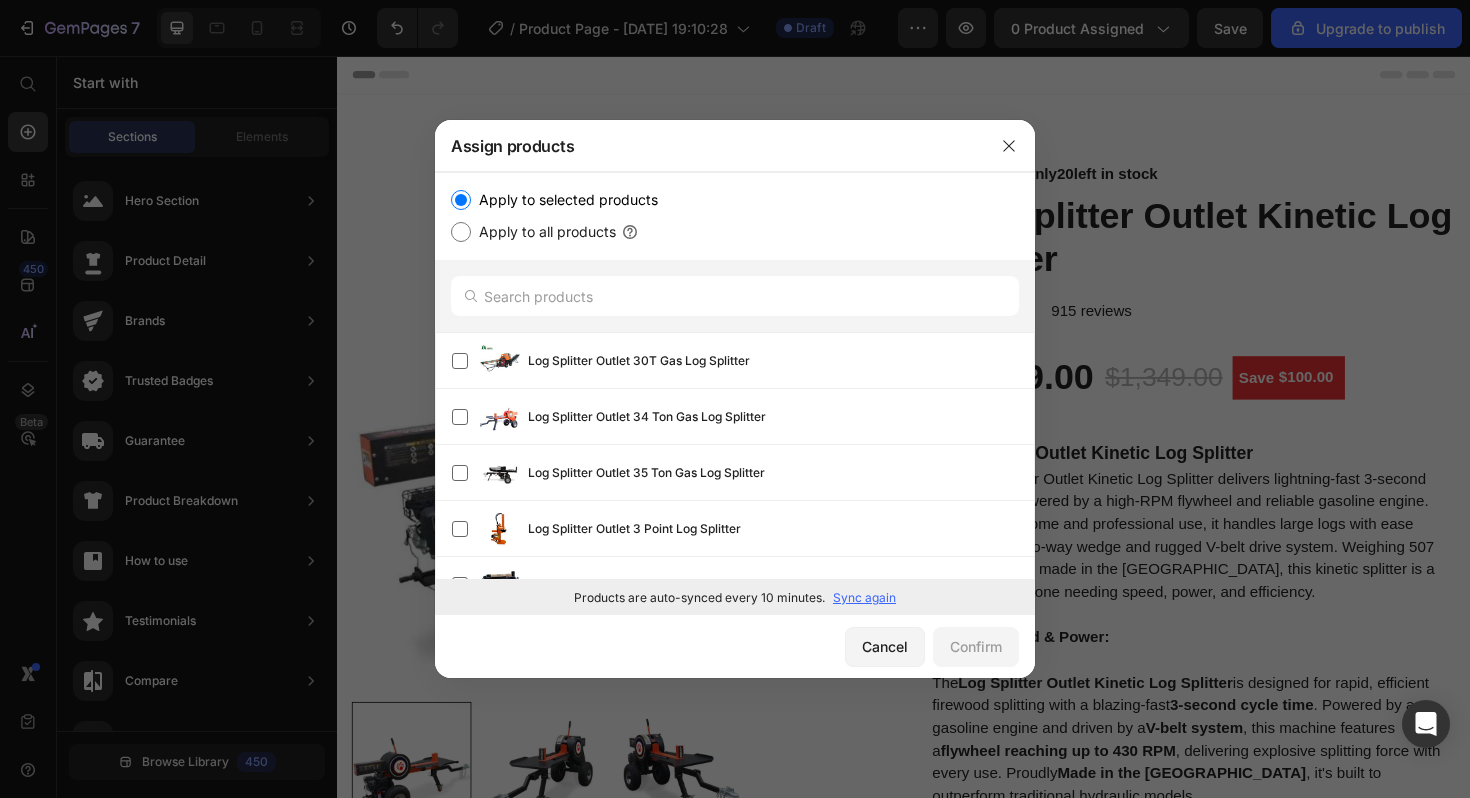 click on "Apply to all products" at bounding box center (735, 232) 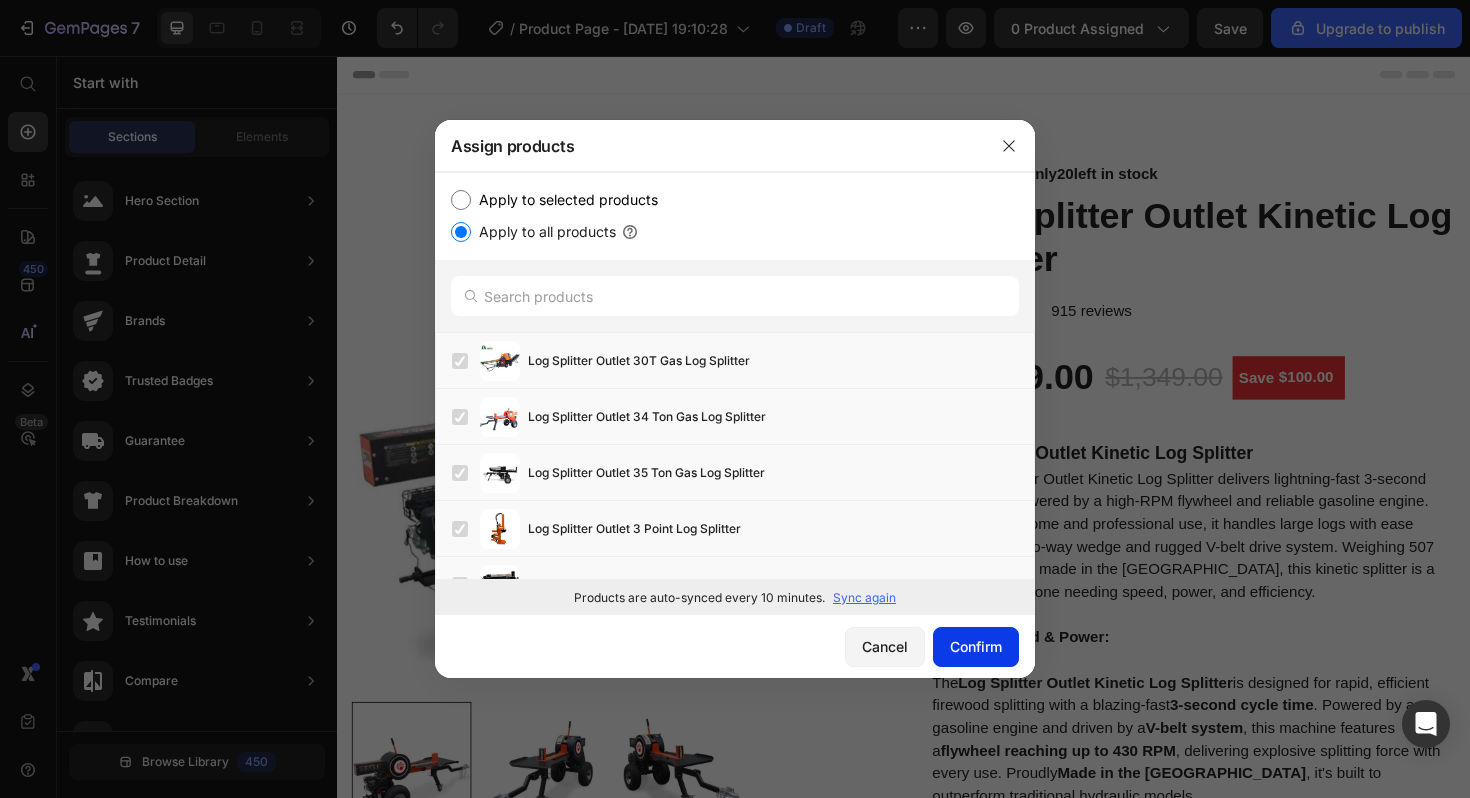 click on "Confirm" at bounding box center [976, 646] 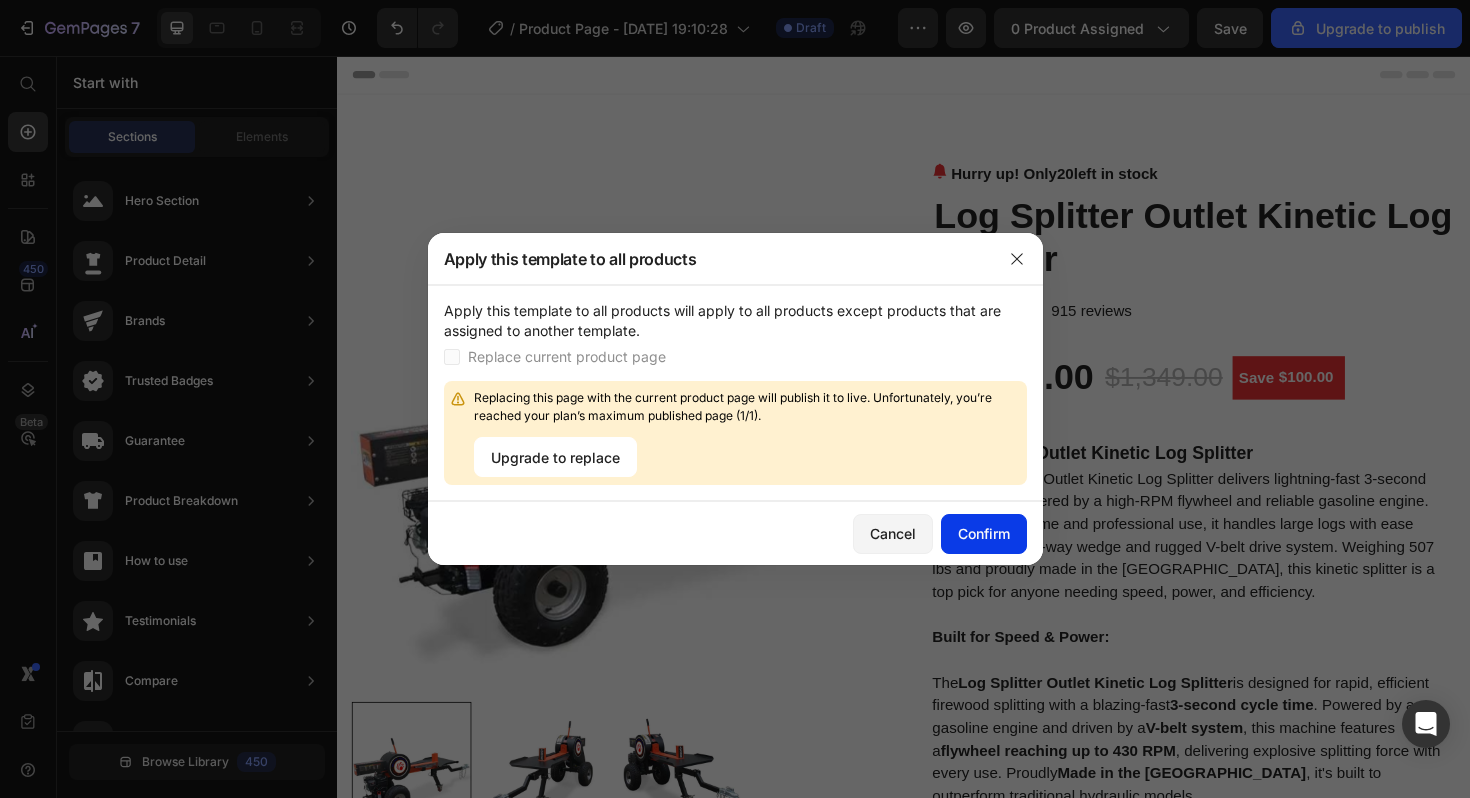 click on "Confirm" at bounding box center [984, 533] 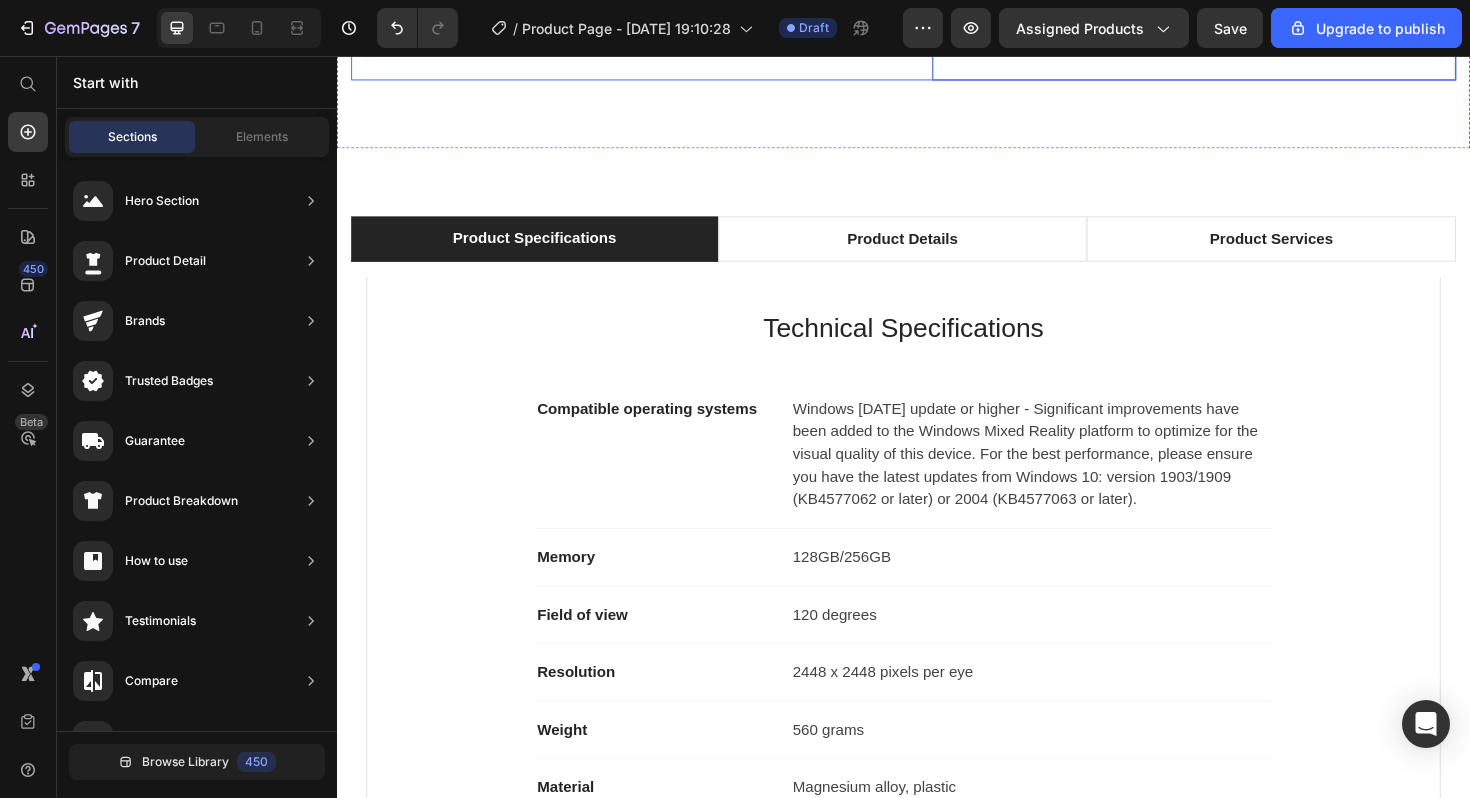 scroll, scrollTop: 2118, scrollLeft: 0, axis: vertical 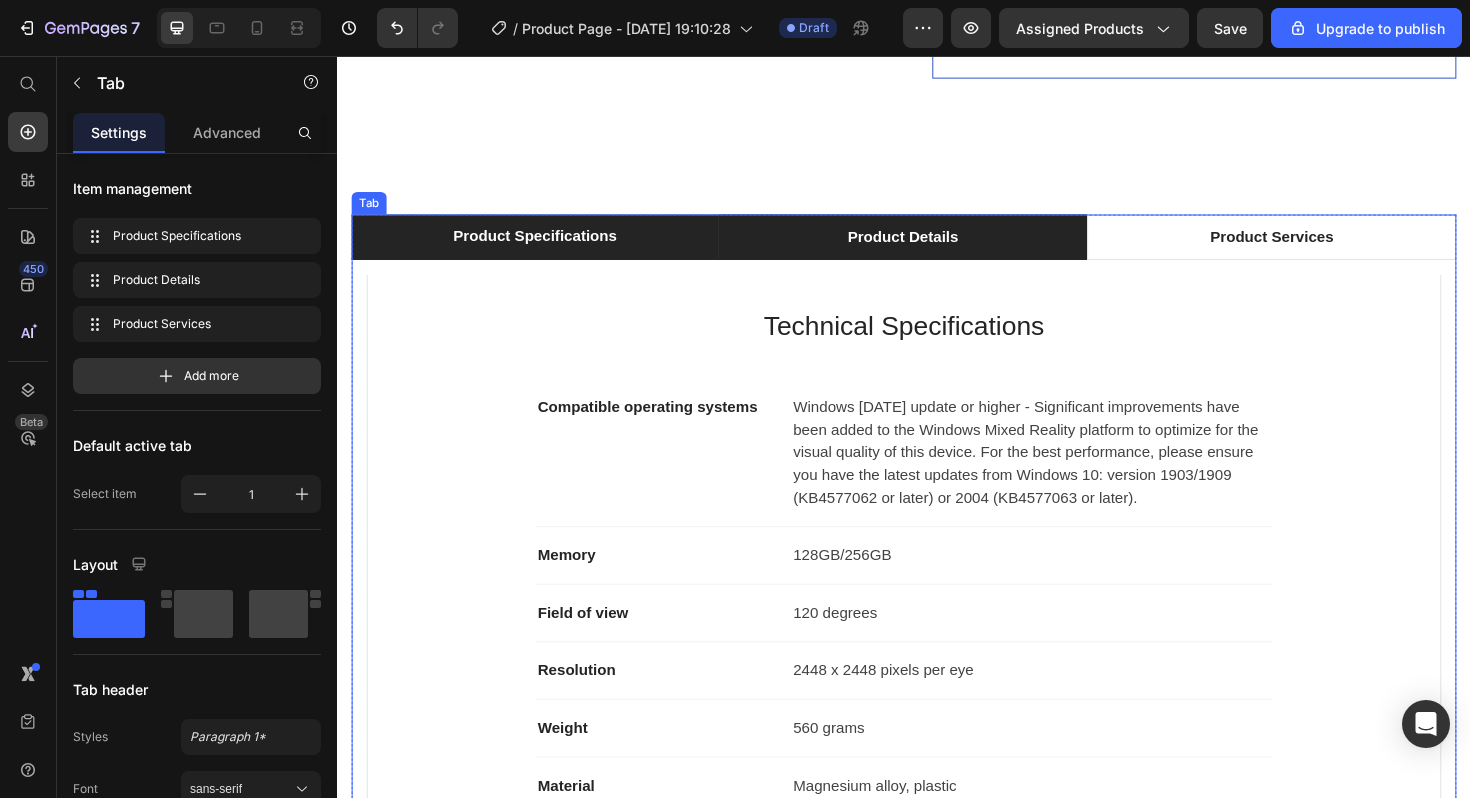 click on "Product Details" at bounding box center [935, 248] 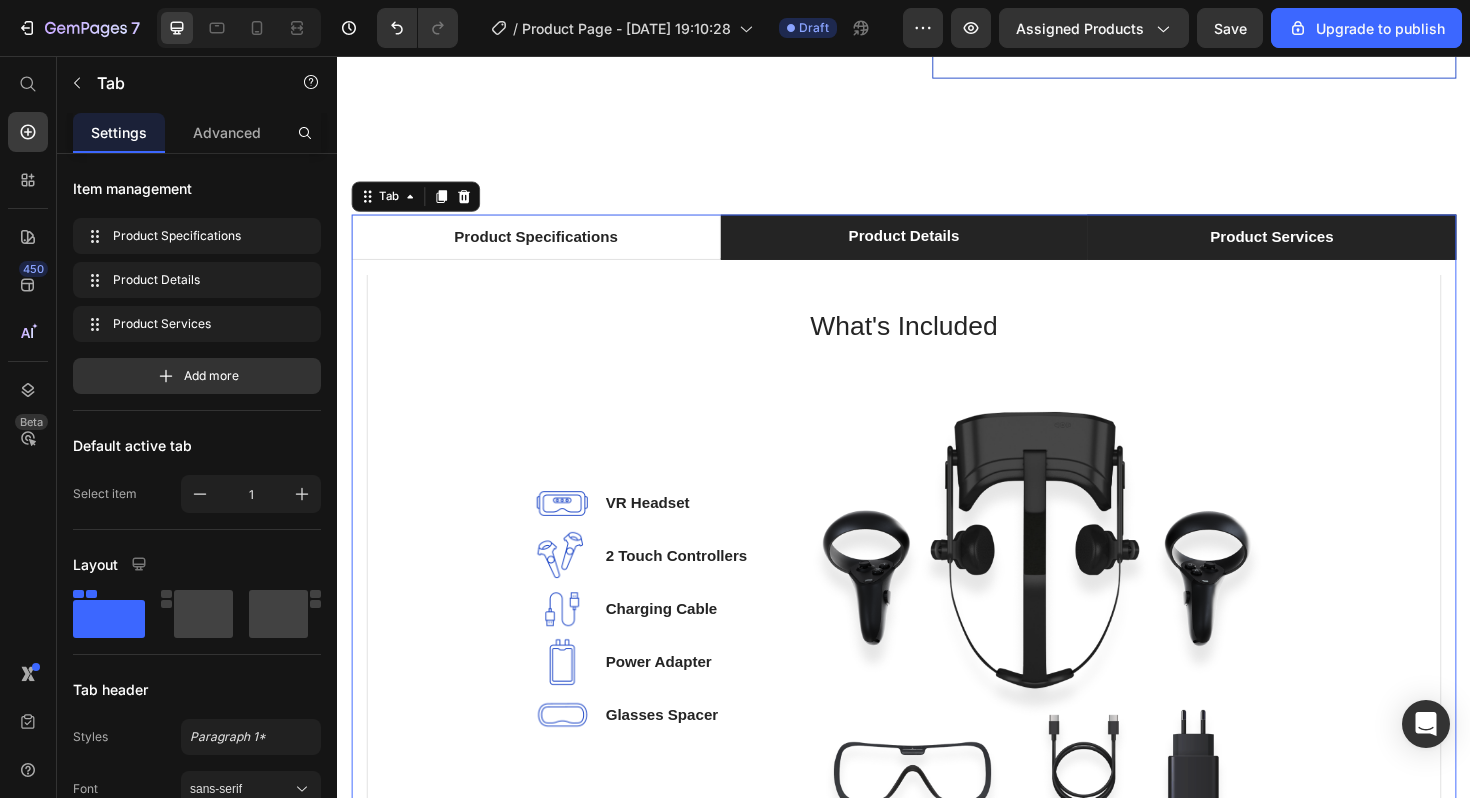 click on "Product Services" at bounding box center [1326, 248] 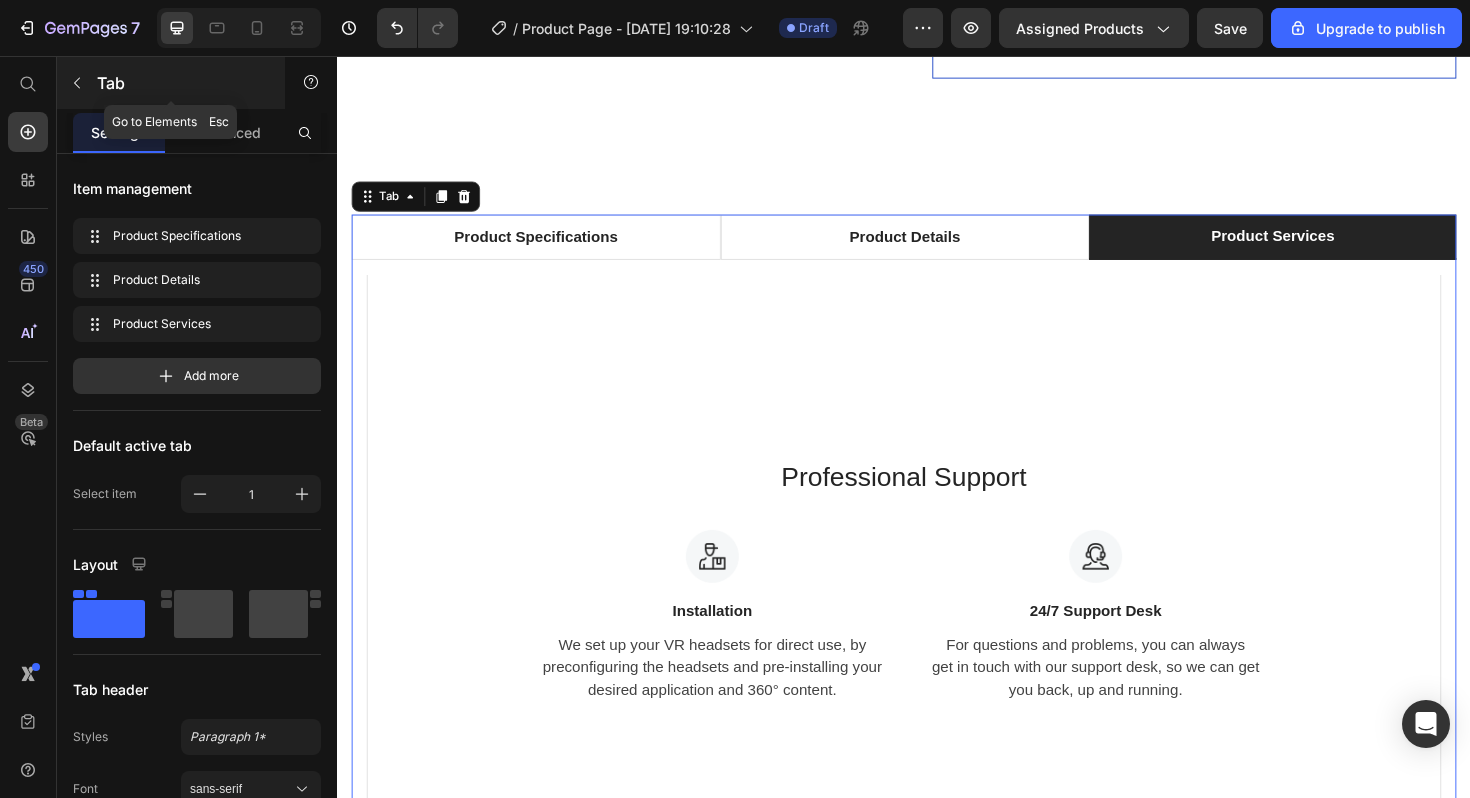 click 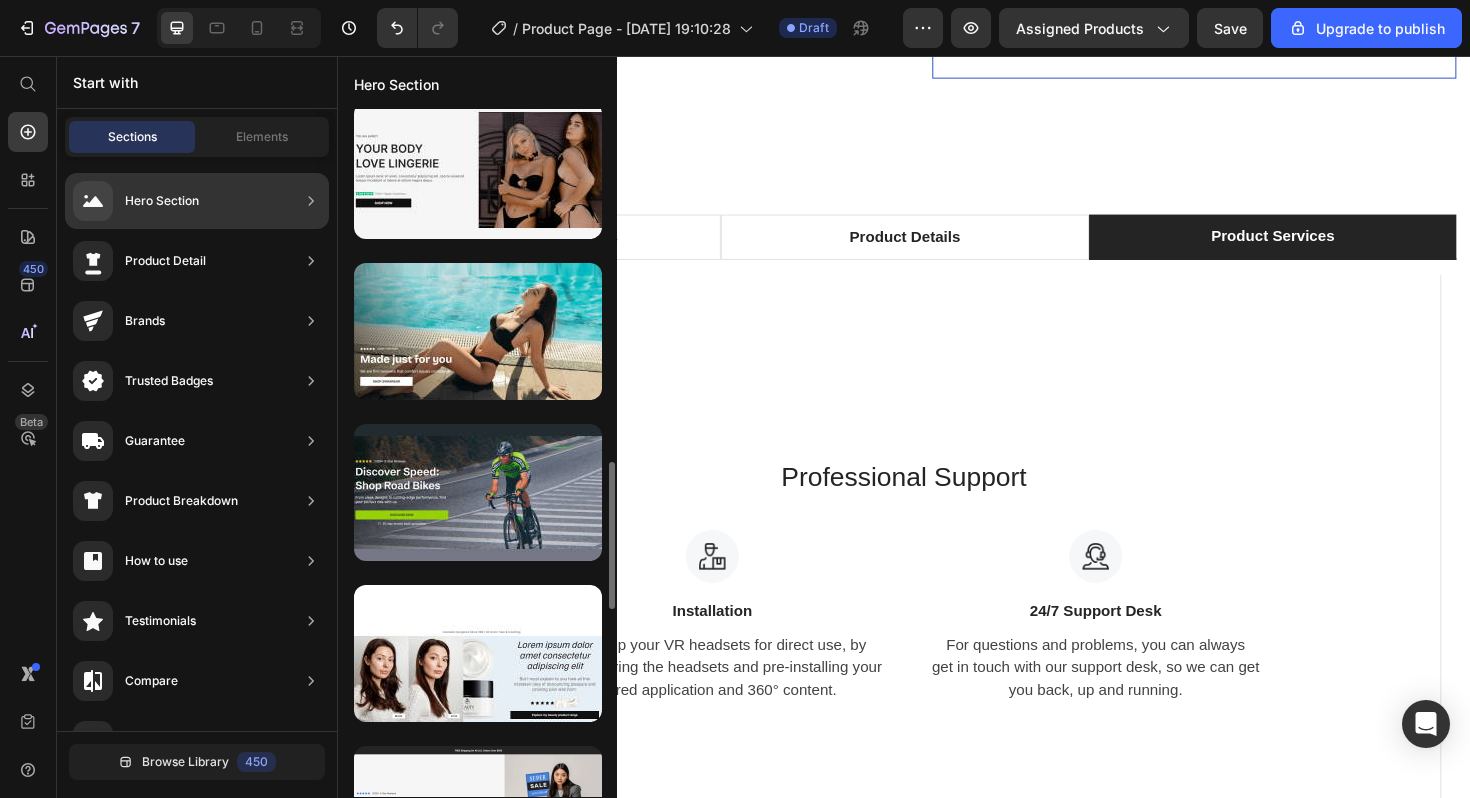 scroll, scrollTop: 1627, scrollLeft: 0, axis: vertical 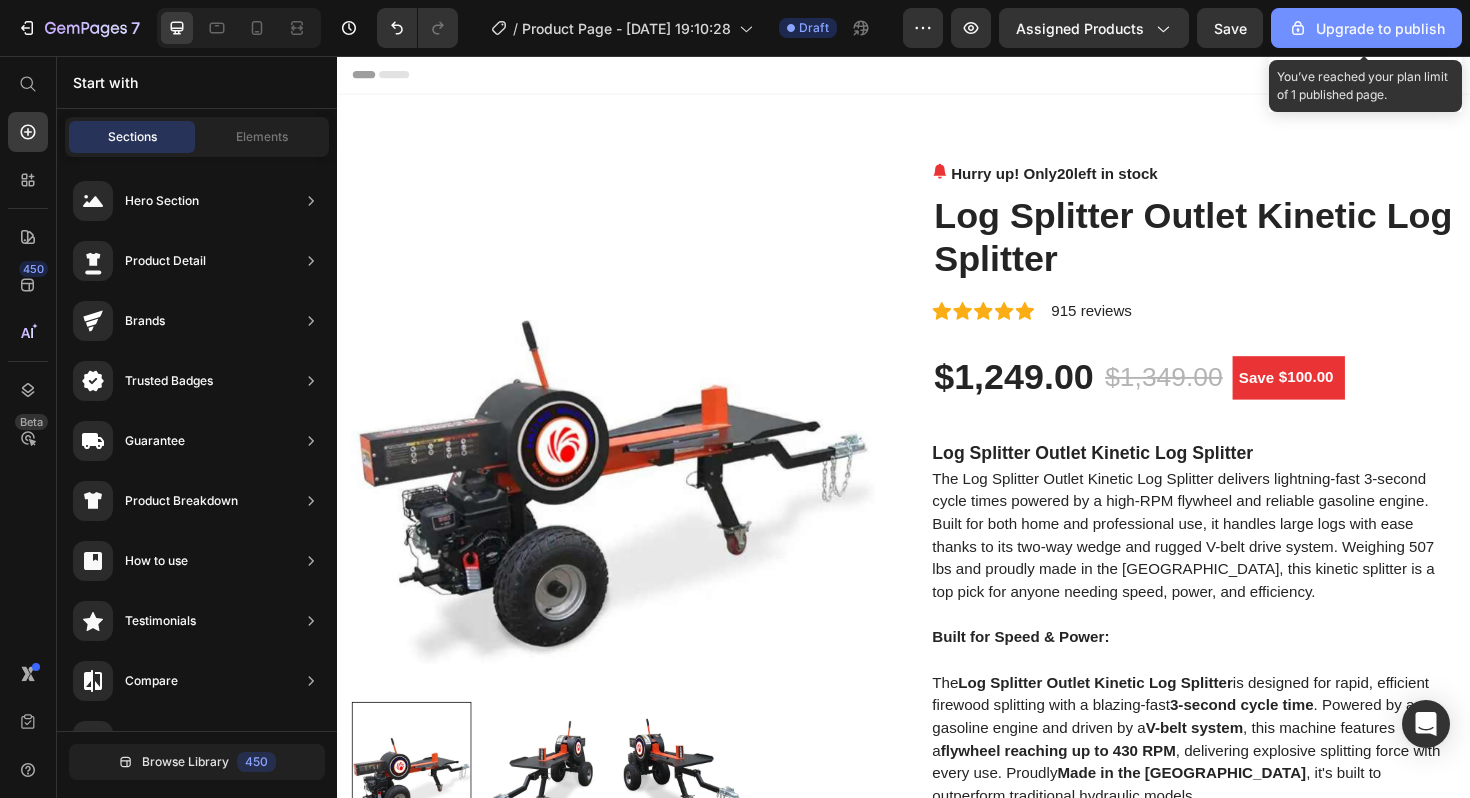 click on "Upgrade to publish" at bounding box center (1366, 28) 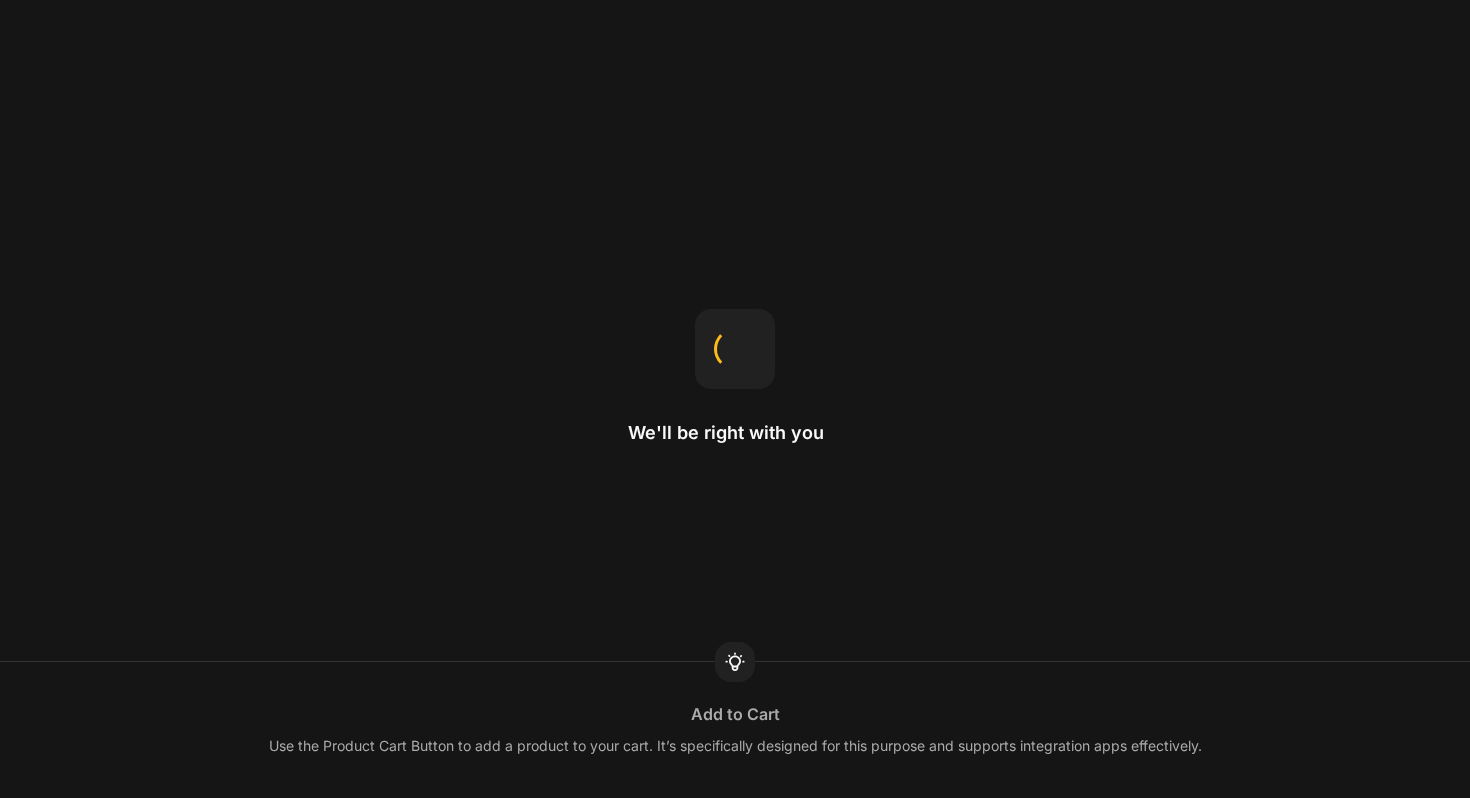 scroll, scrollTop: 0, scrollLeft: 0, axis: both 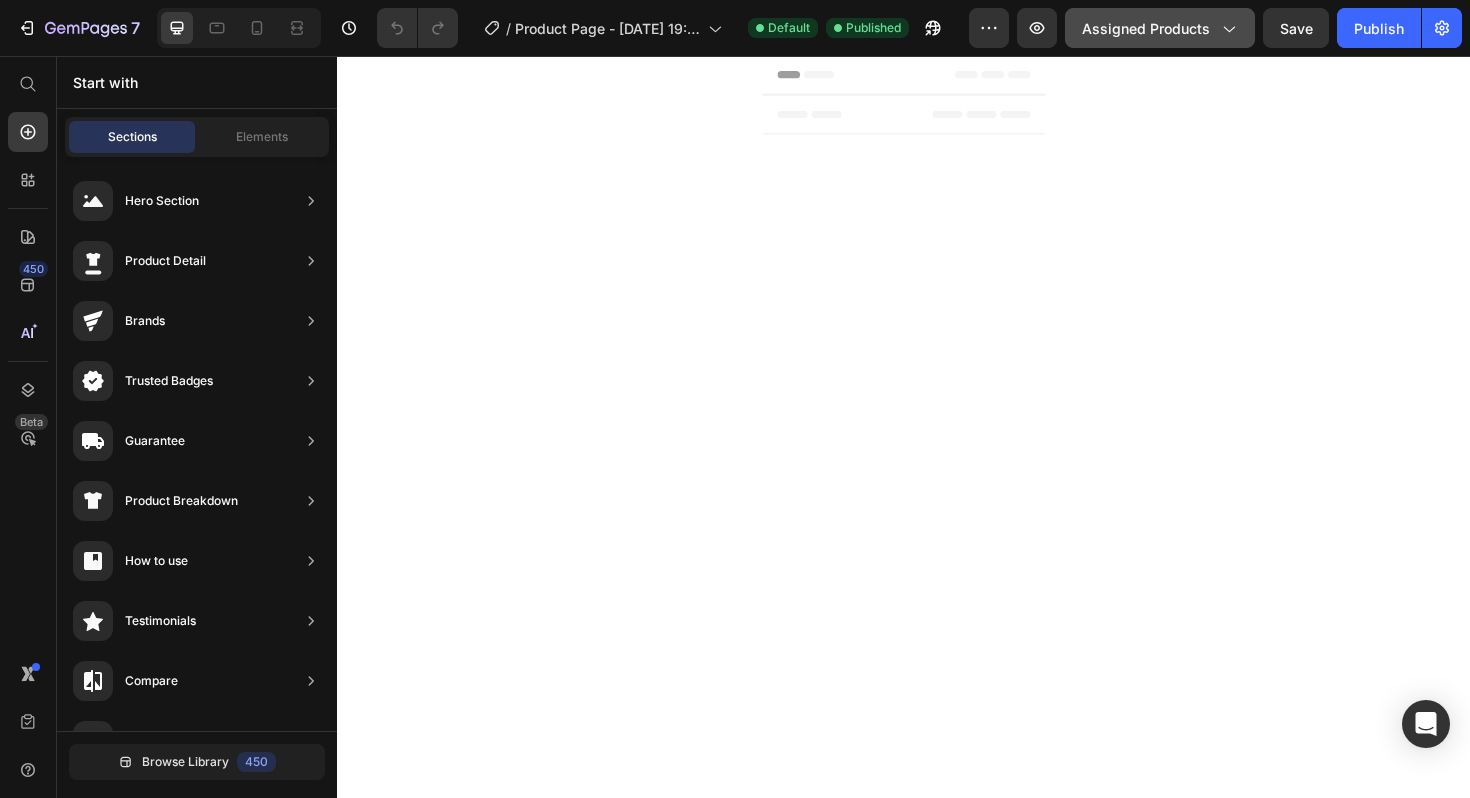 click on "Assigned Products" at bounding box center [1160, 28] 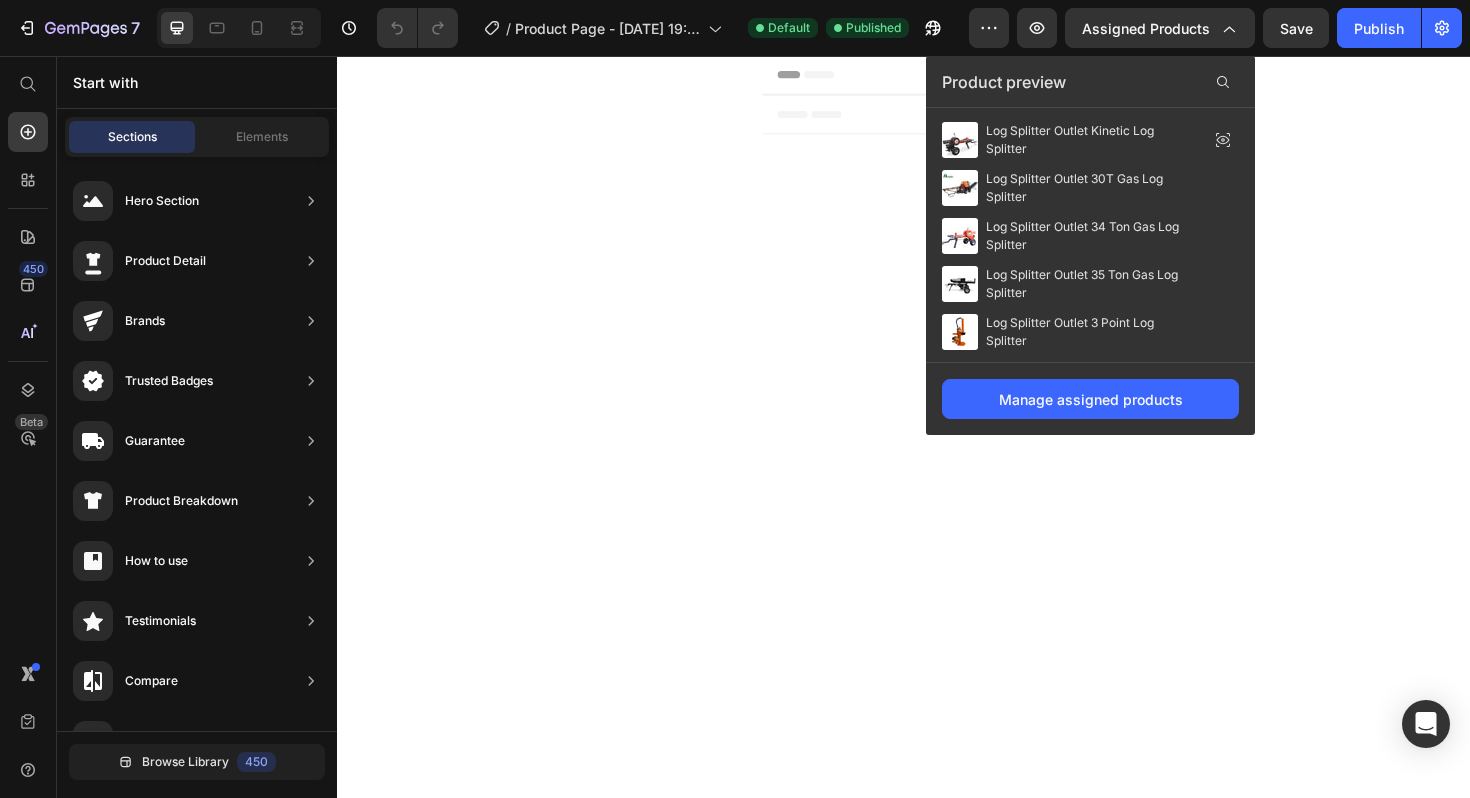 click 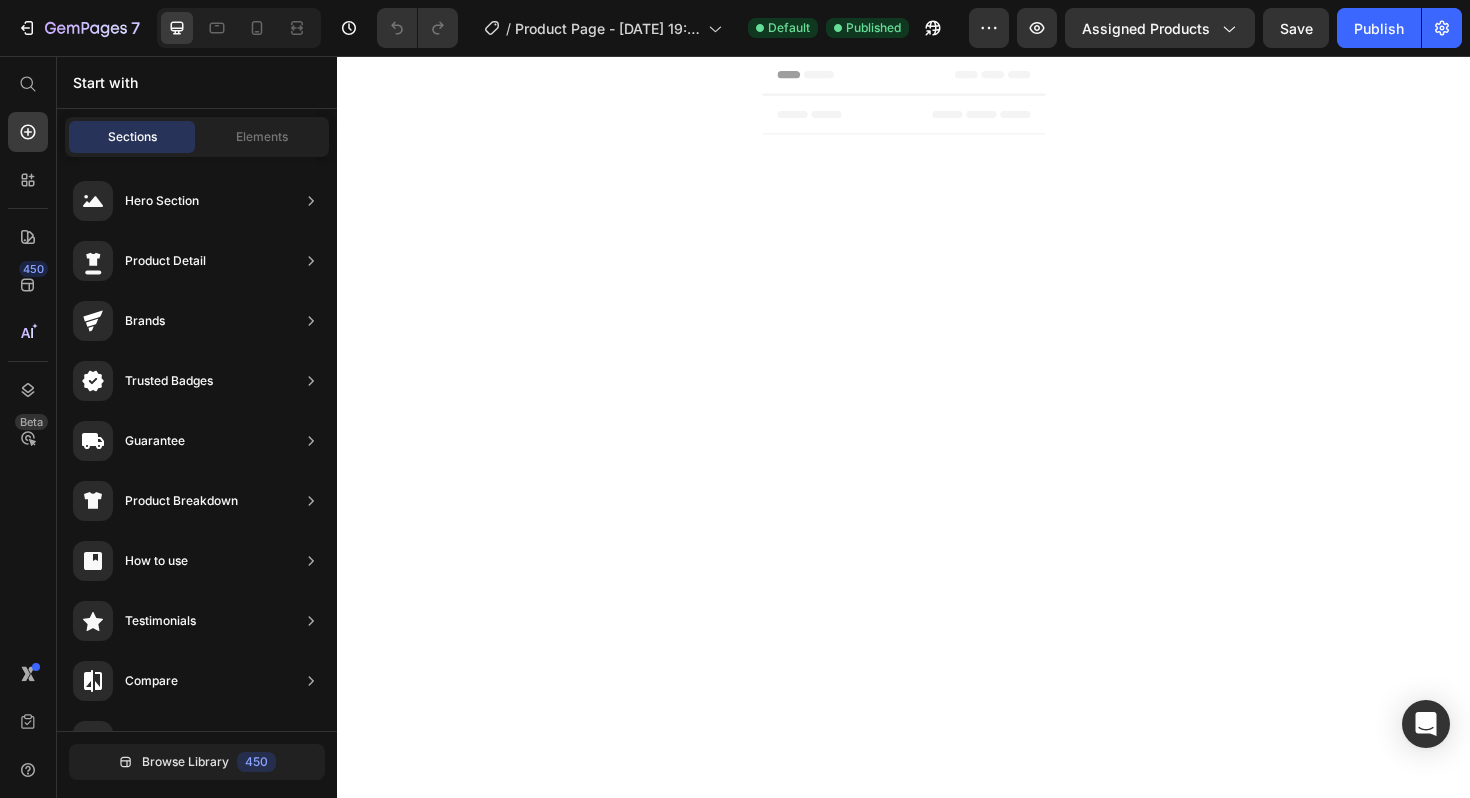 scroll, scrollTop: 0, scrollLeft: 0, axis: both 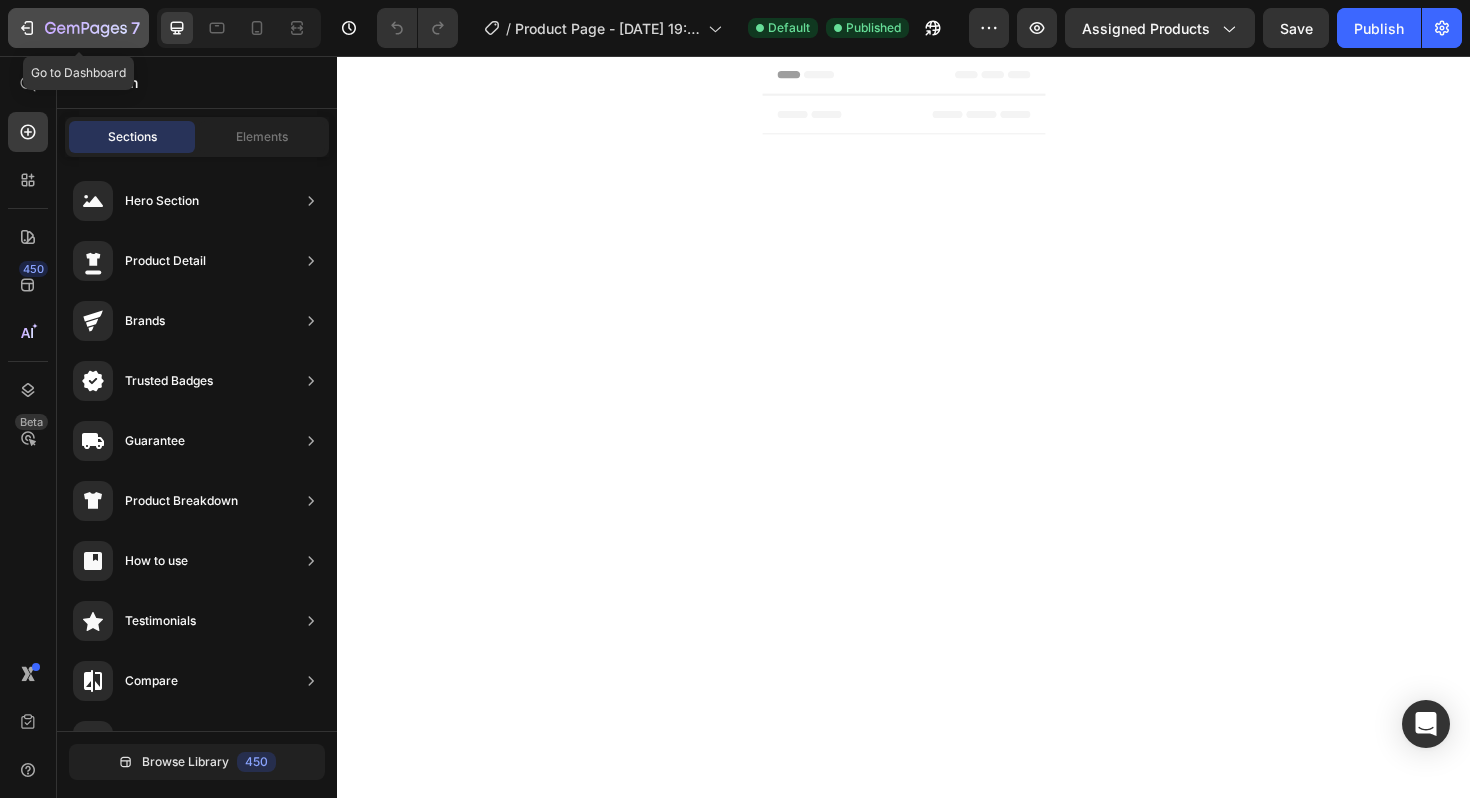 click 